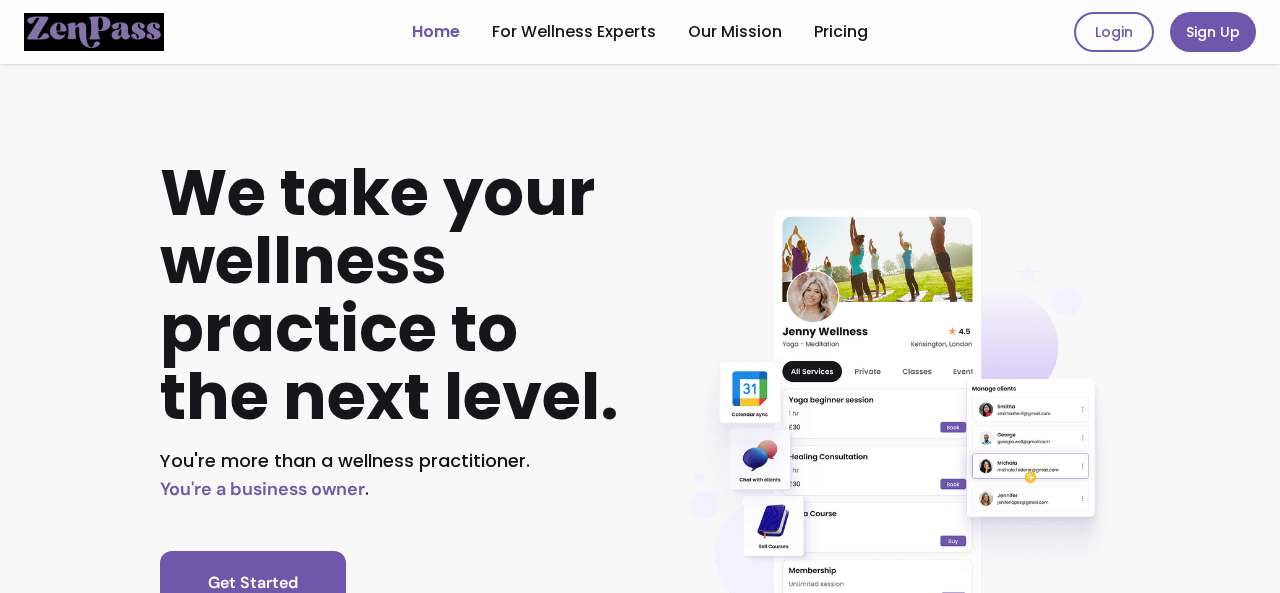 scroll, scrollTop: 0, scrollLeft: 0, axis: both 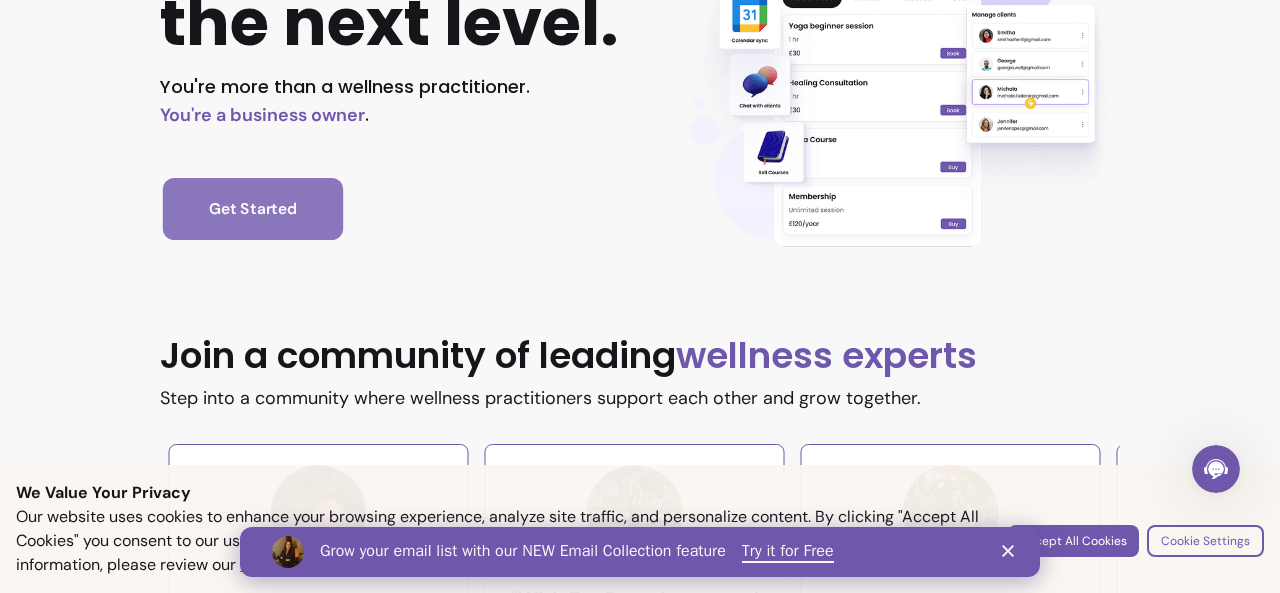 click on "Get Started" at bounding box center [253, 209] 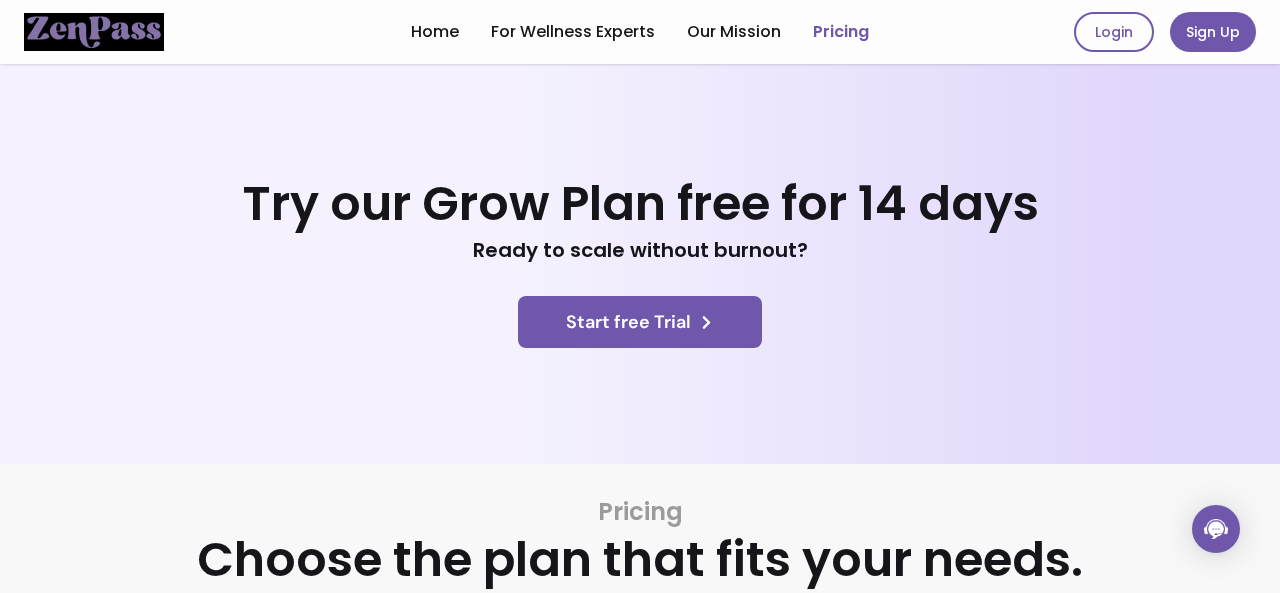 scroll, scrollTop: 0, scrollLeft: 0, axis: both 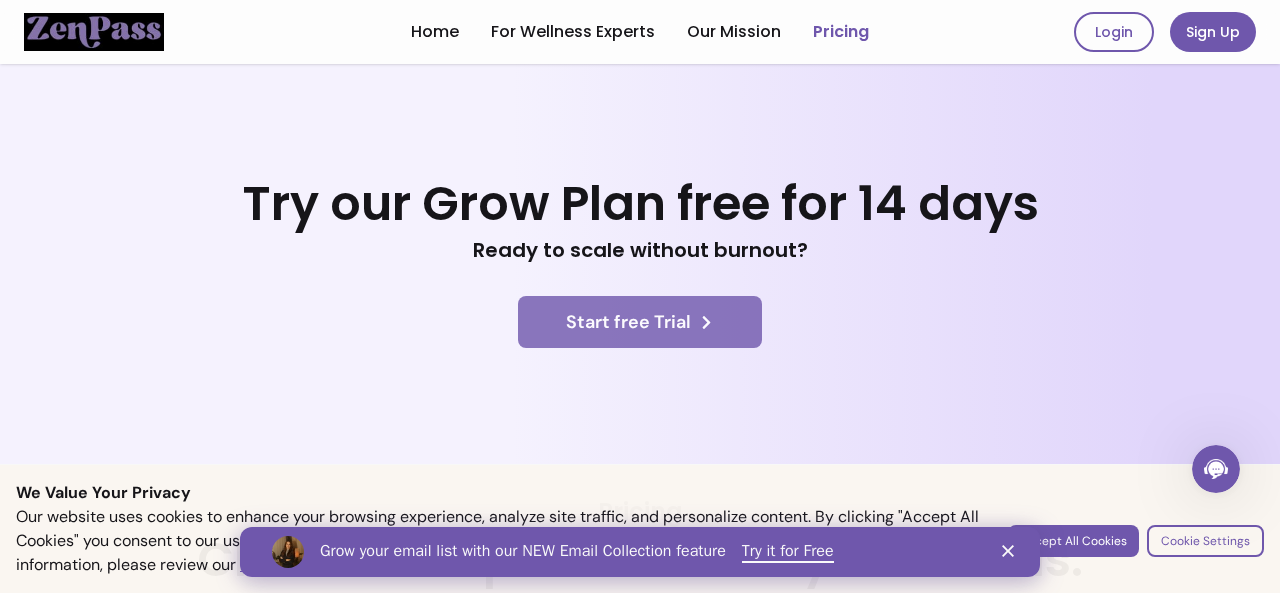 click on "Start free Trial" at bounding box center (640, 322) 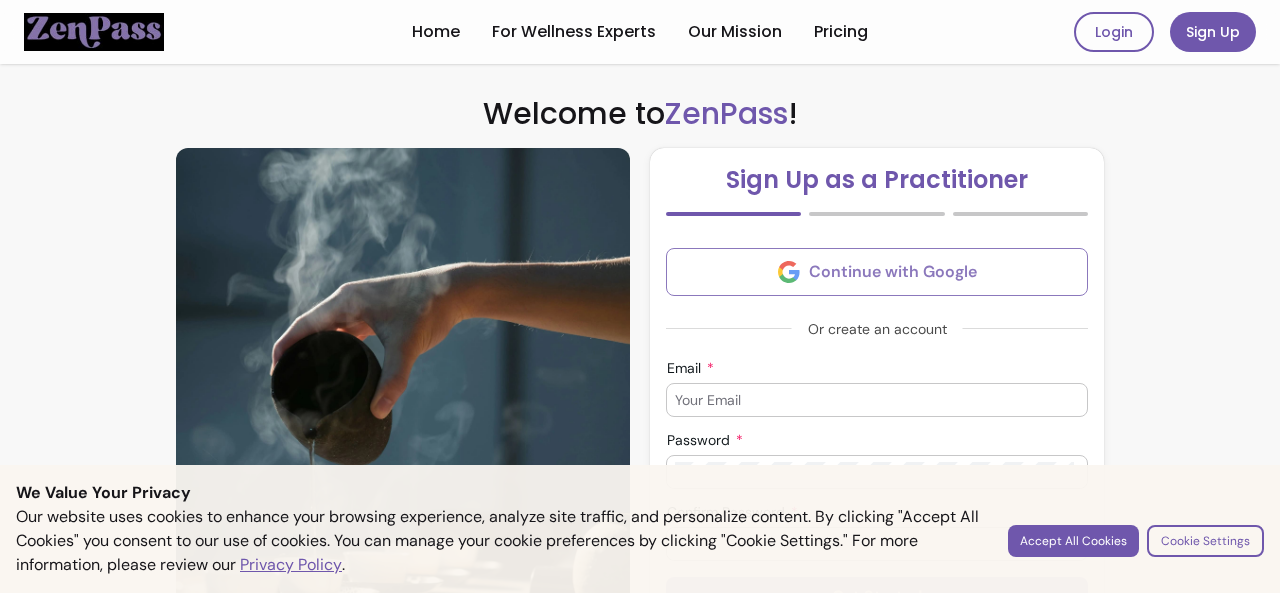 click on "Continue with Google" at bounding box center [877, 272] 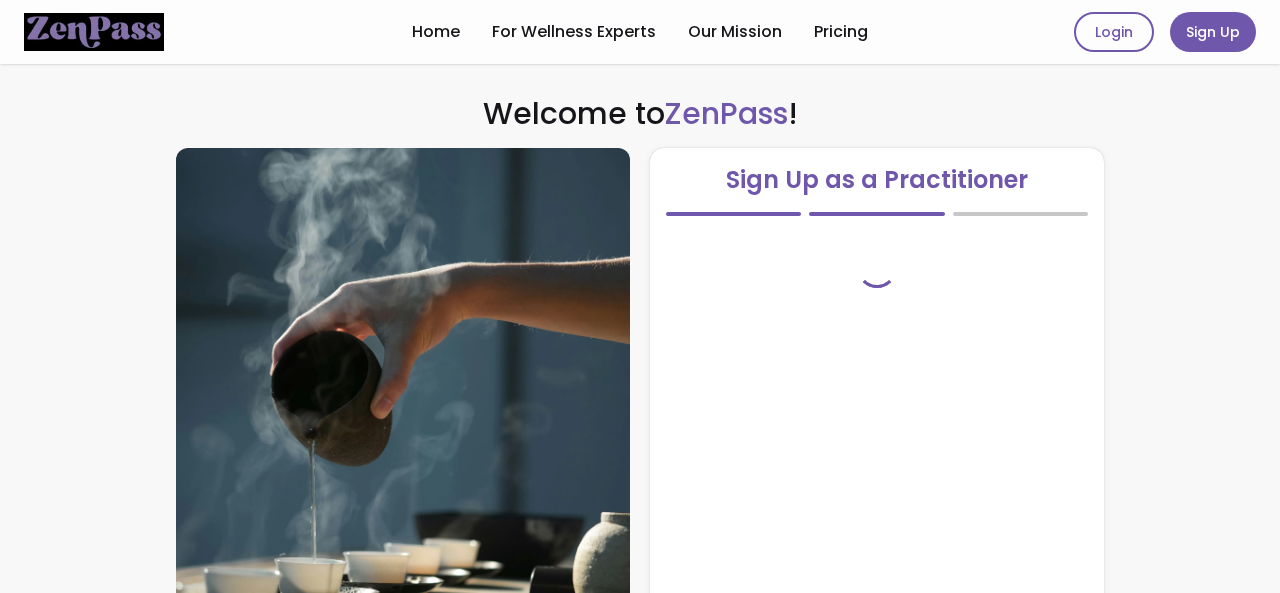scroll, scrollTop: 0, scrollLeft: 0, axis: both 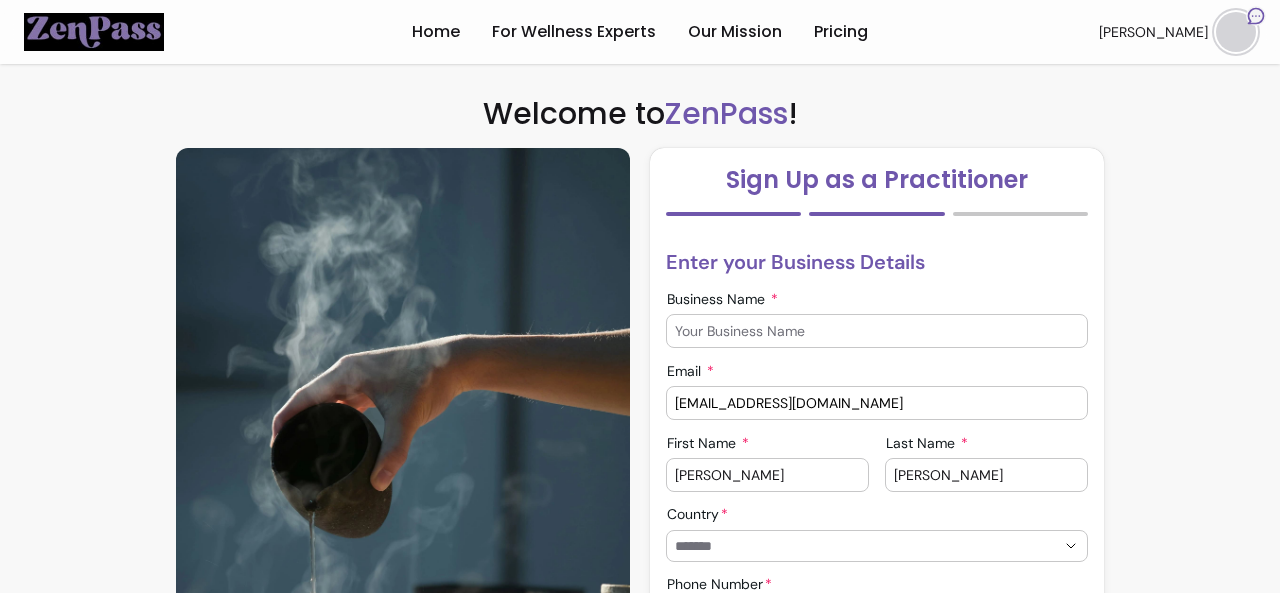 click on "[EMAIL_ADDRESS][DOMAIN_NAME]" at bounding box center [877, 403] 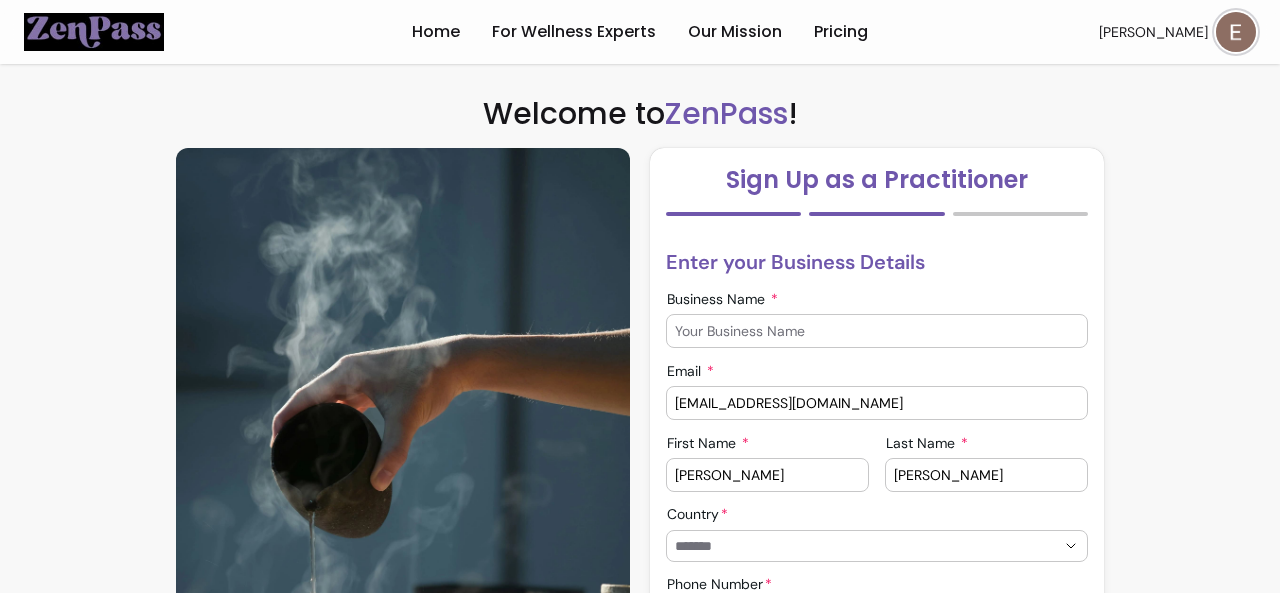 click on "Business Name" at bounding box center (877, 331) 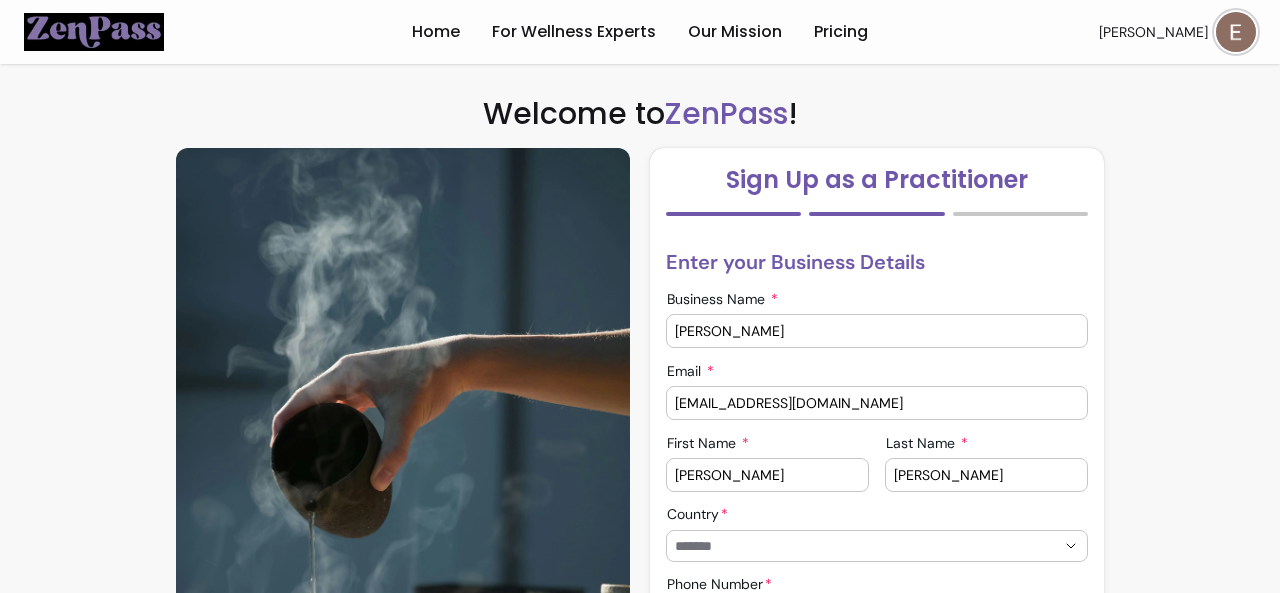 click on "Emily" at bounding box center [877, 331] 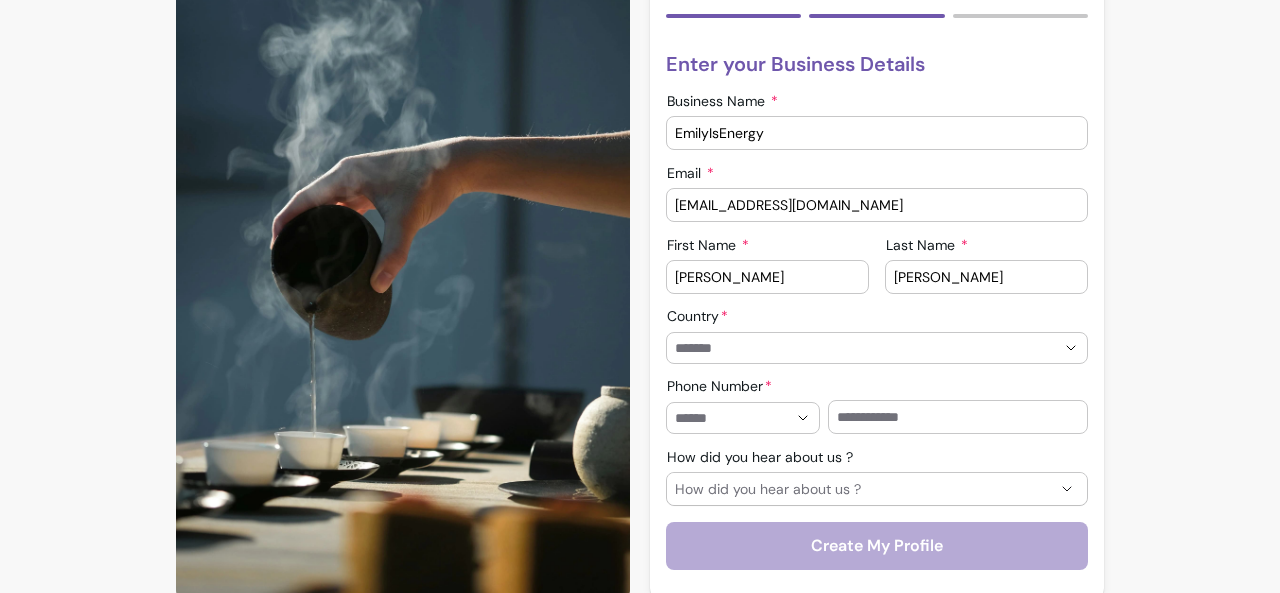 scroll, scrollTop: 199, scrollLeft: 0, axis: vertical 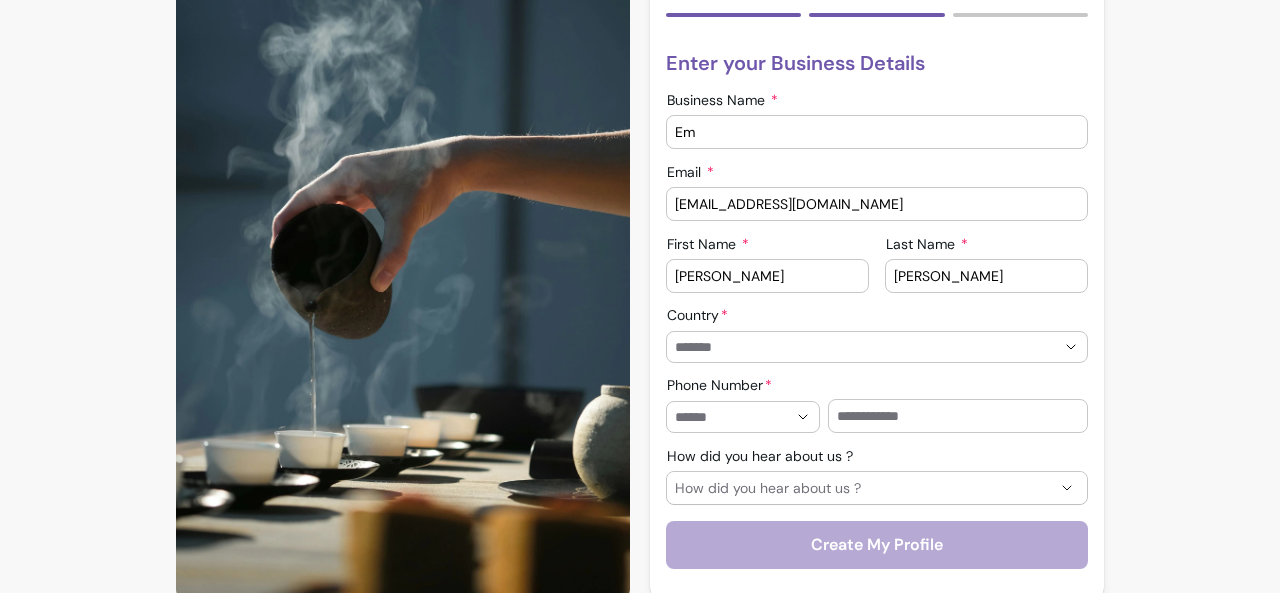 type on "E" 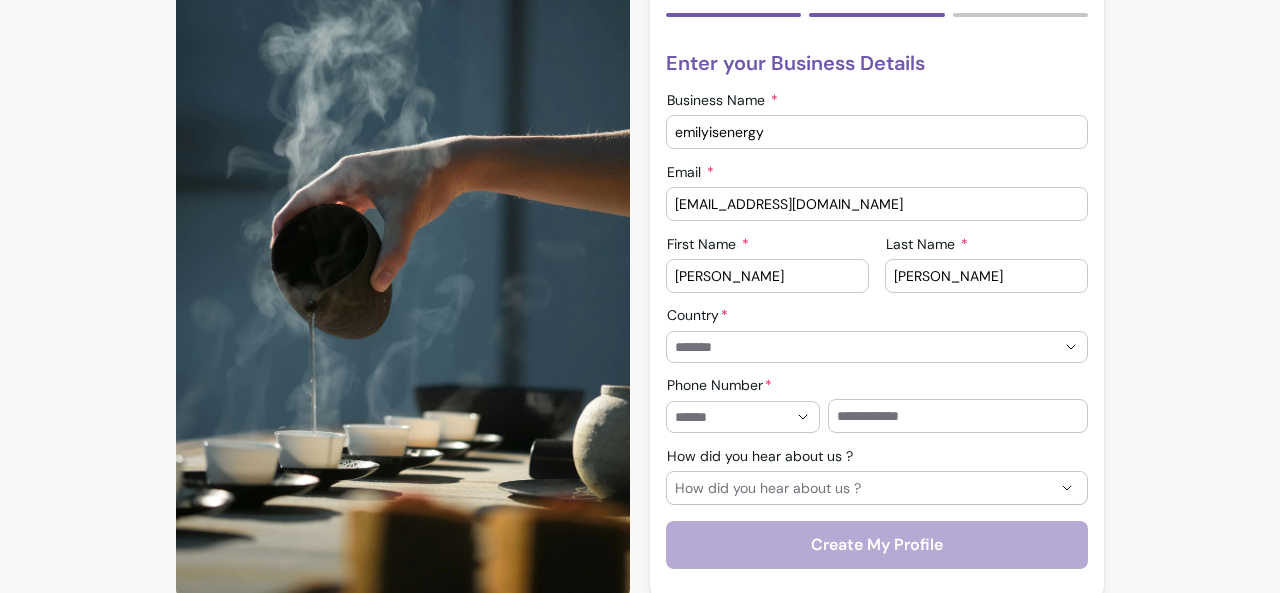 scroll, scrollTop: 220, scrollLeft: 0, axis: vertical 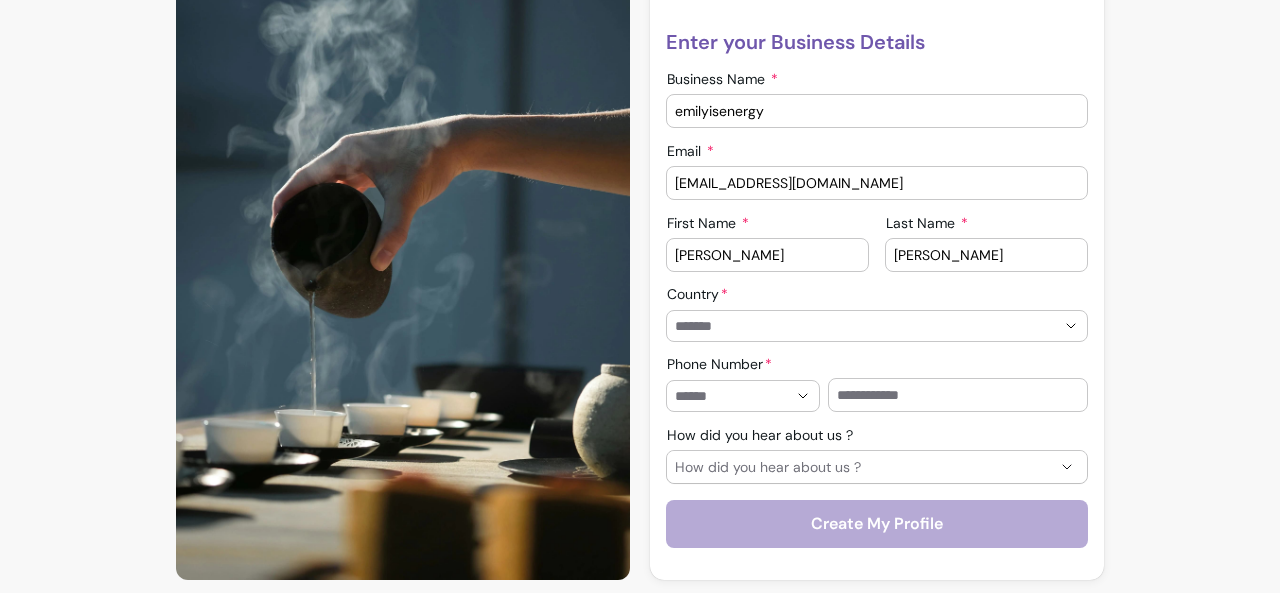 type on "emilyisenergy" 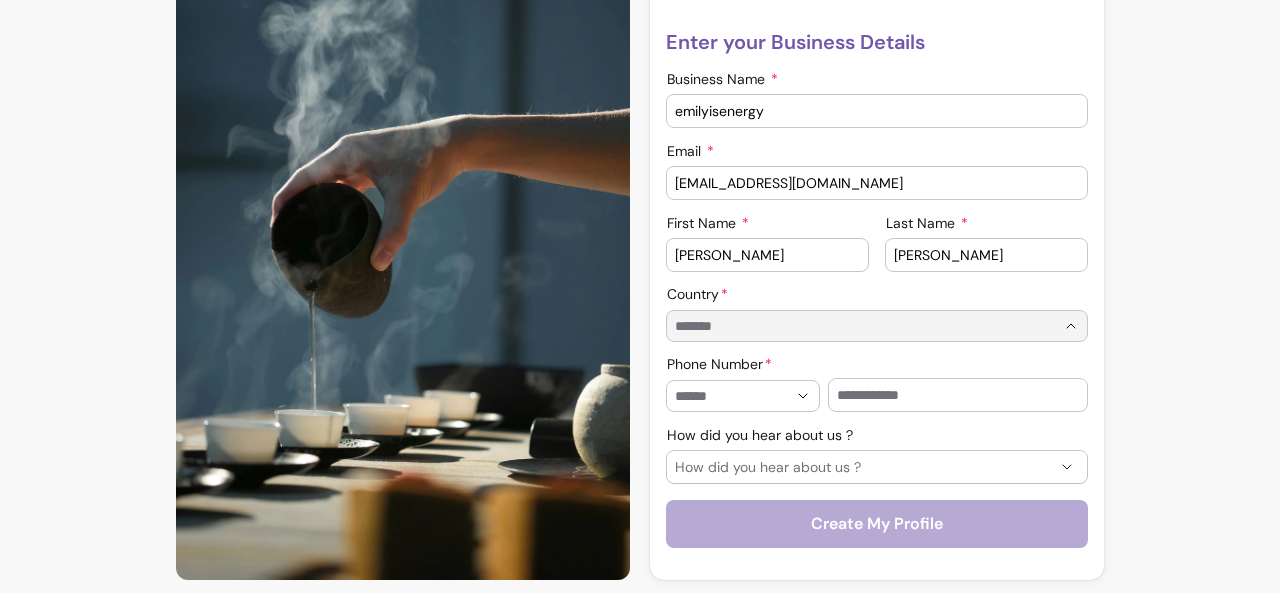 click on "**********" at bounding box center (640, 254) 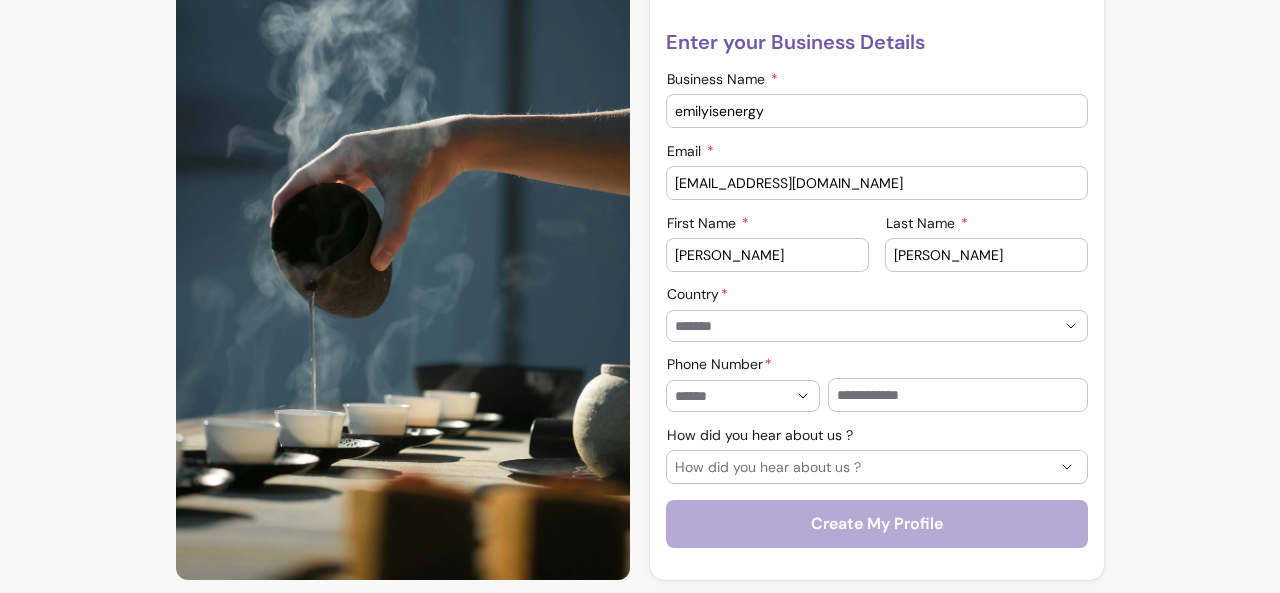 click on "Country" at bounding box center (849, 326) 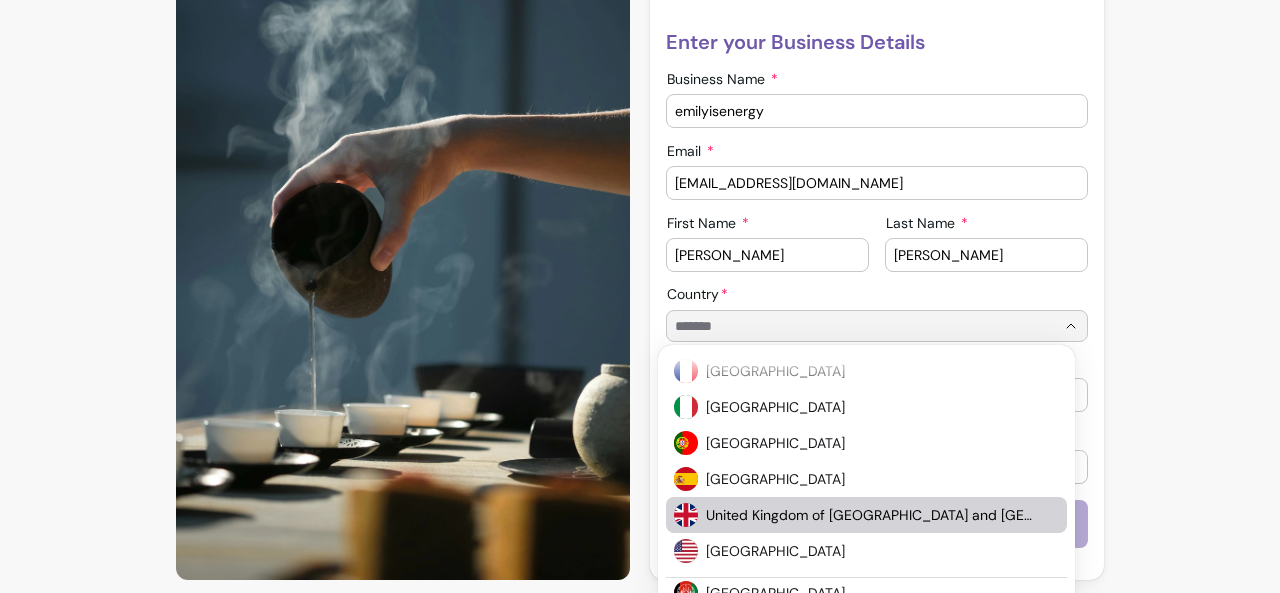 click on "United Kingdom of Great Britain and Northern Ireland" at bounding box center [872, 515] 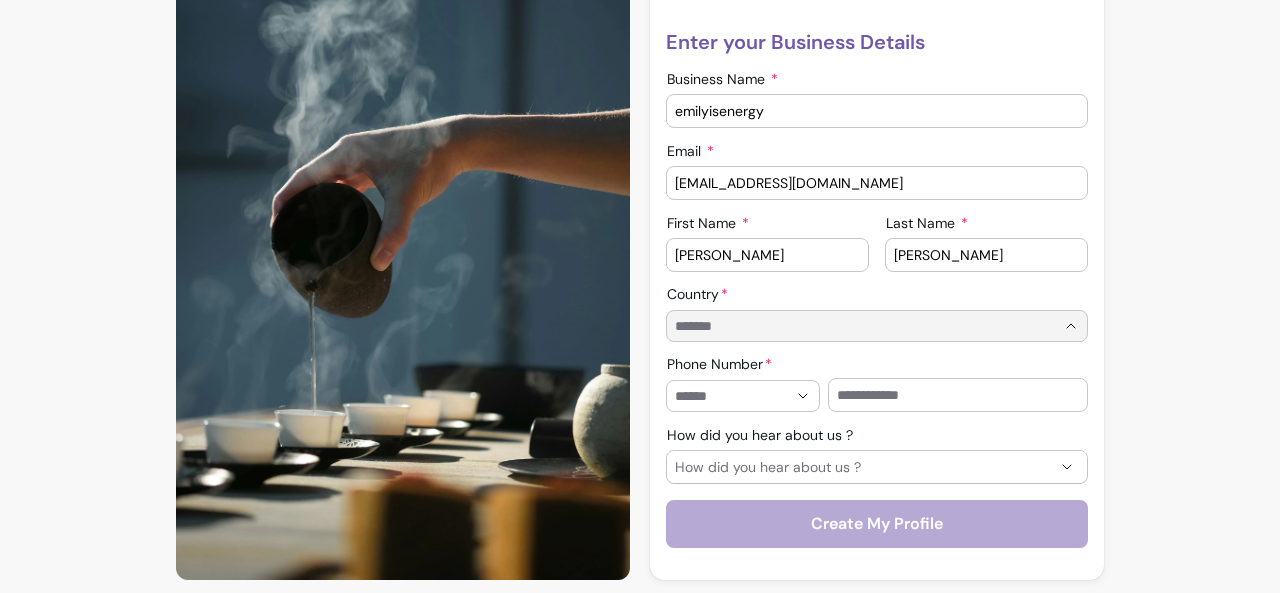 type on "**********" 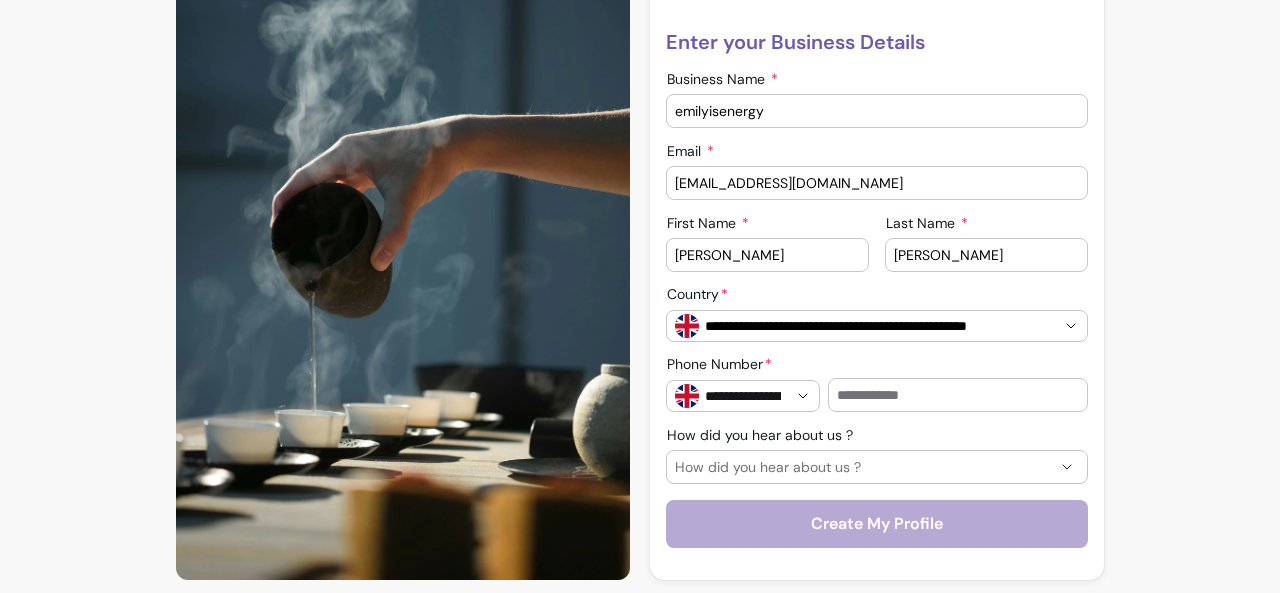 click at bounding box center [958, 395] 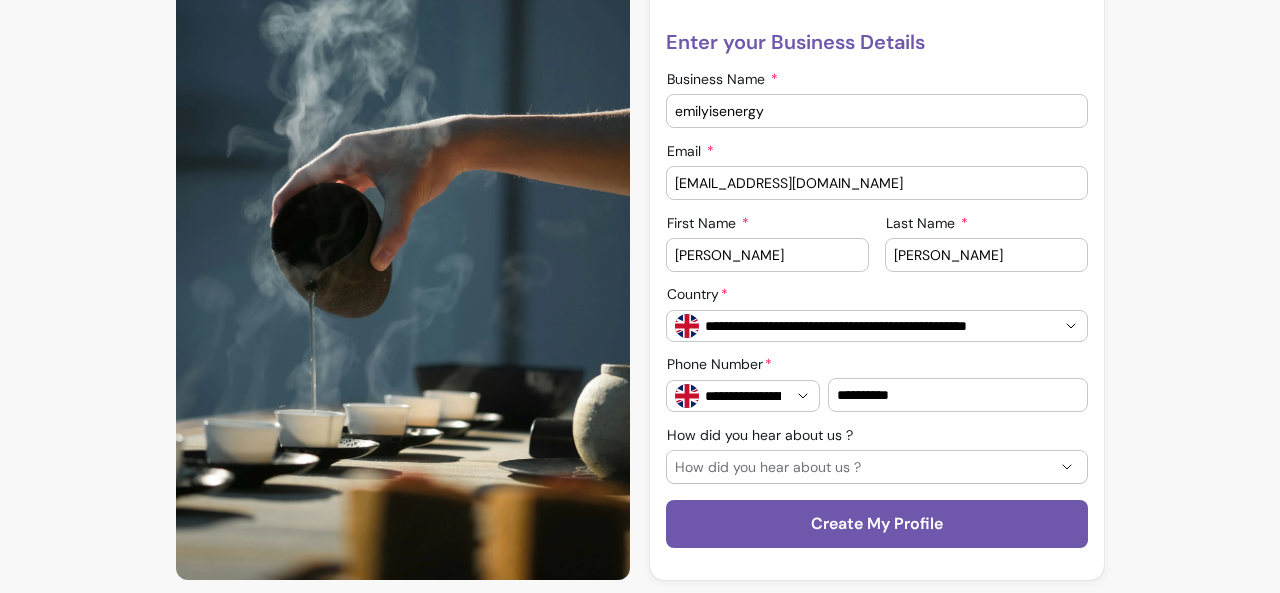 type on "**********" 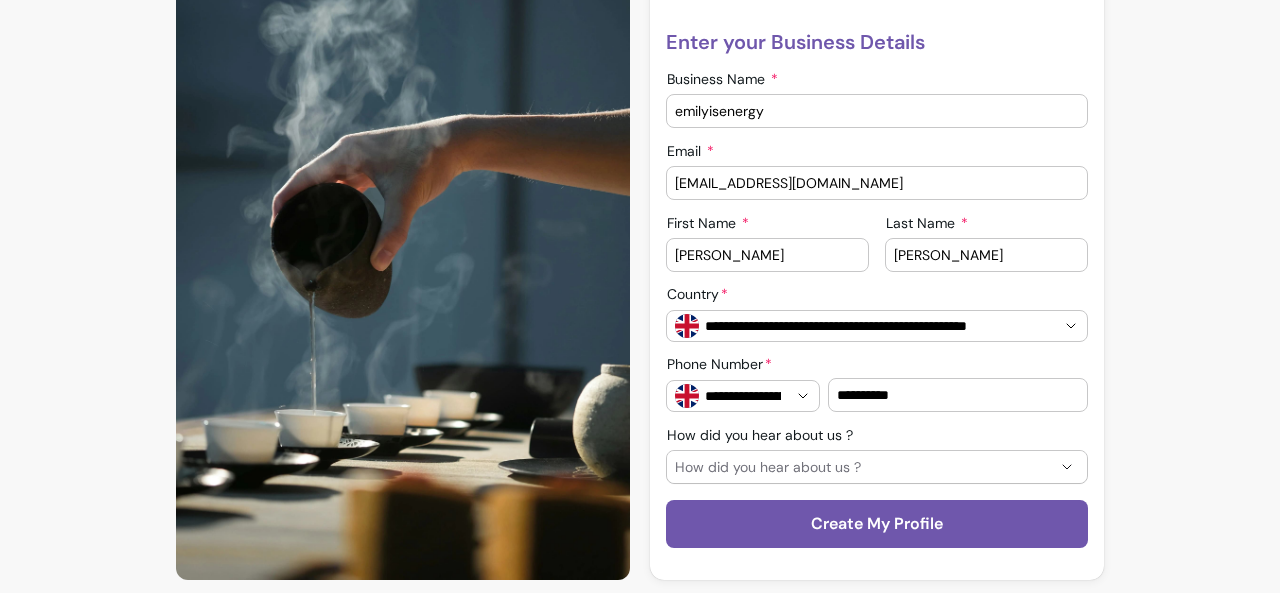 click on "How did you hear about us ?" at bounding box center [865, 467] 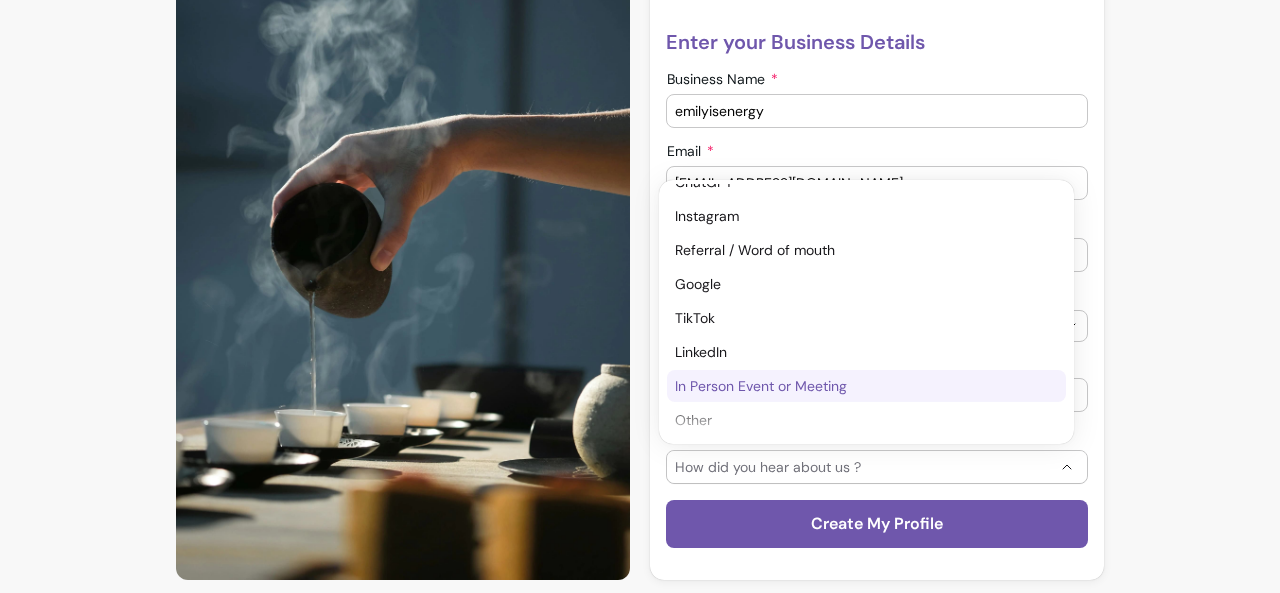 scroll, scrollTop: 0, scrollLeft: 0, axis: both 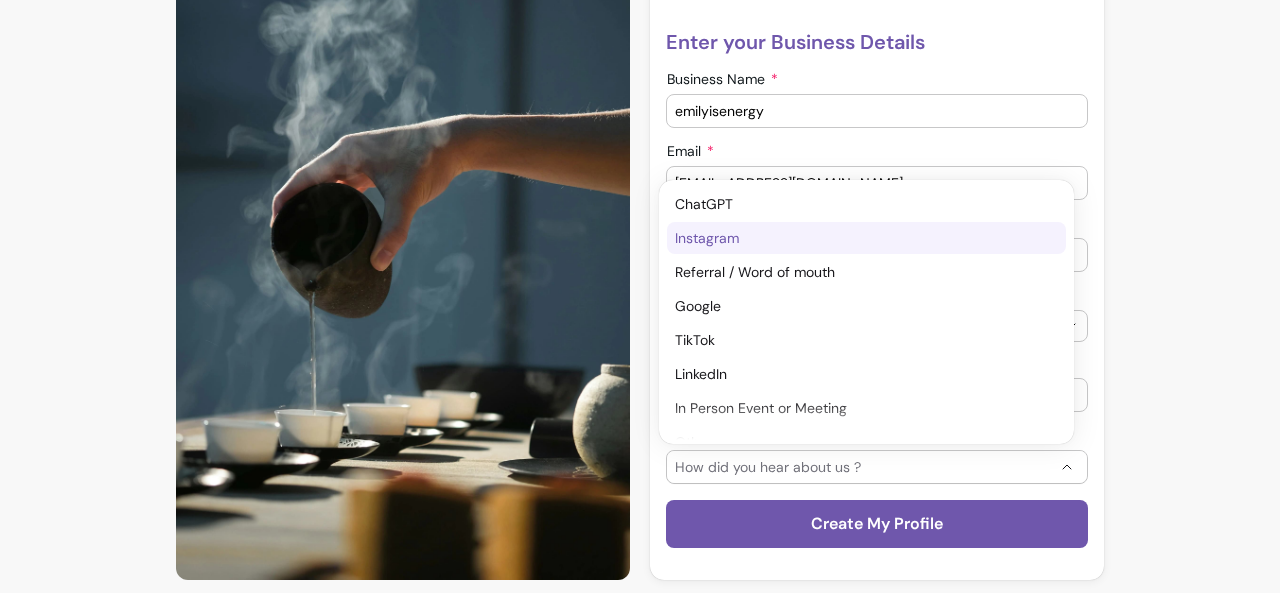 click on "Instagram" at bounding box center (856, 238) 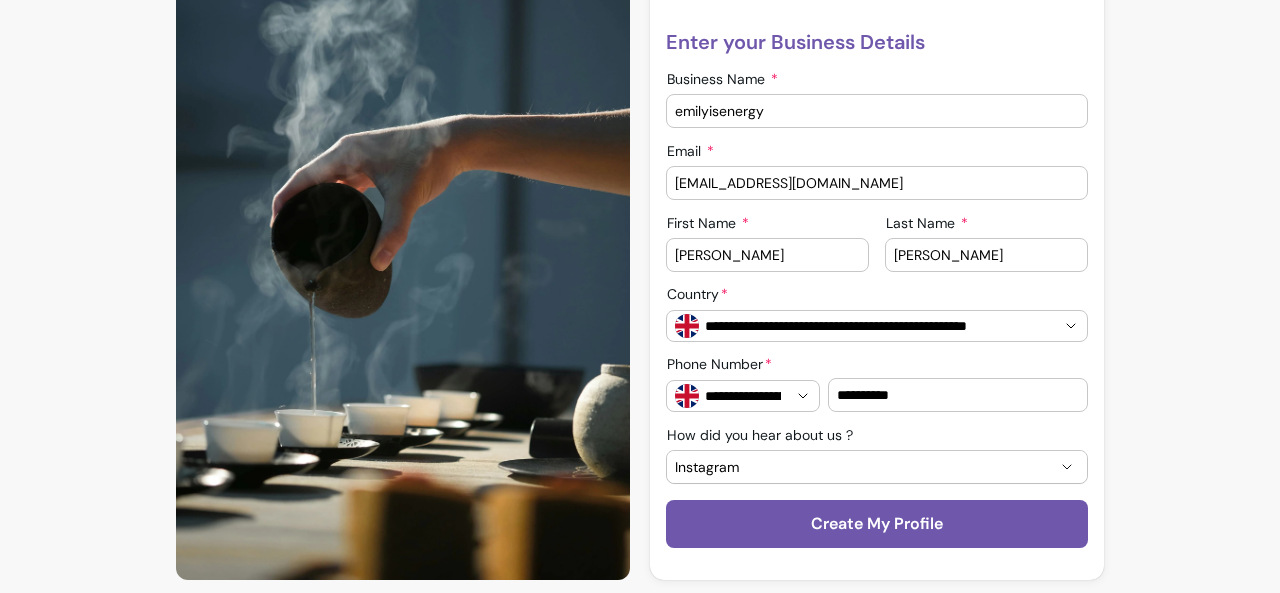 click on "**********" at bounding box center (640, 188) 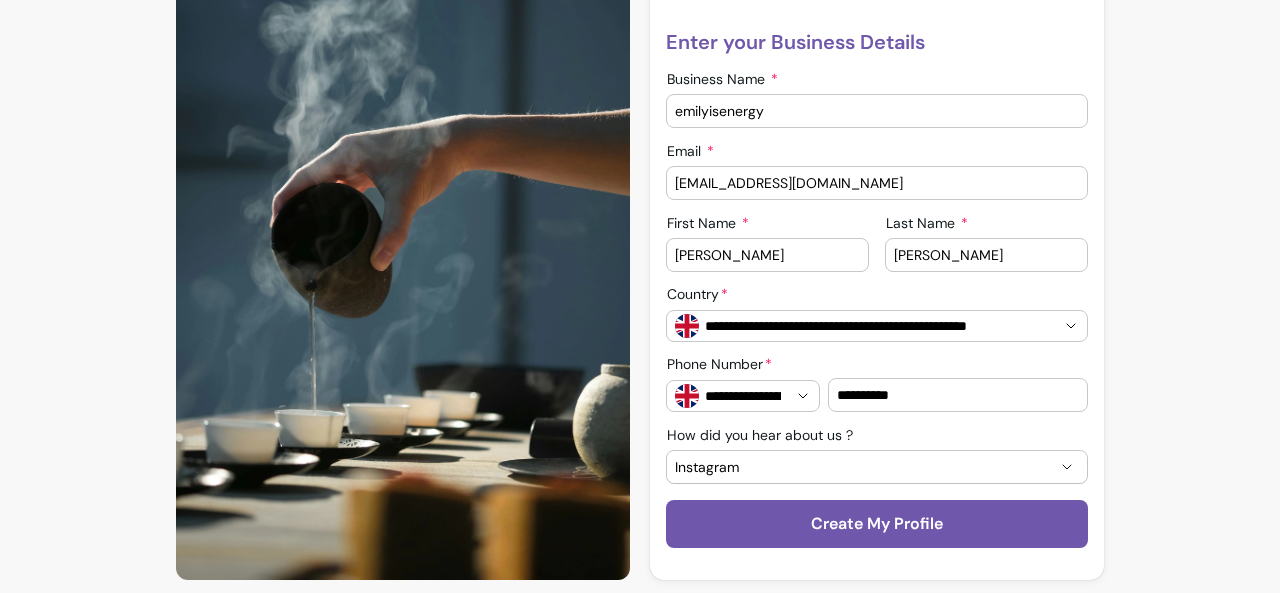 click on "Instagram" at bounding box center [865, 467] 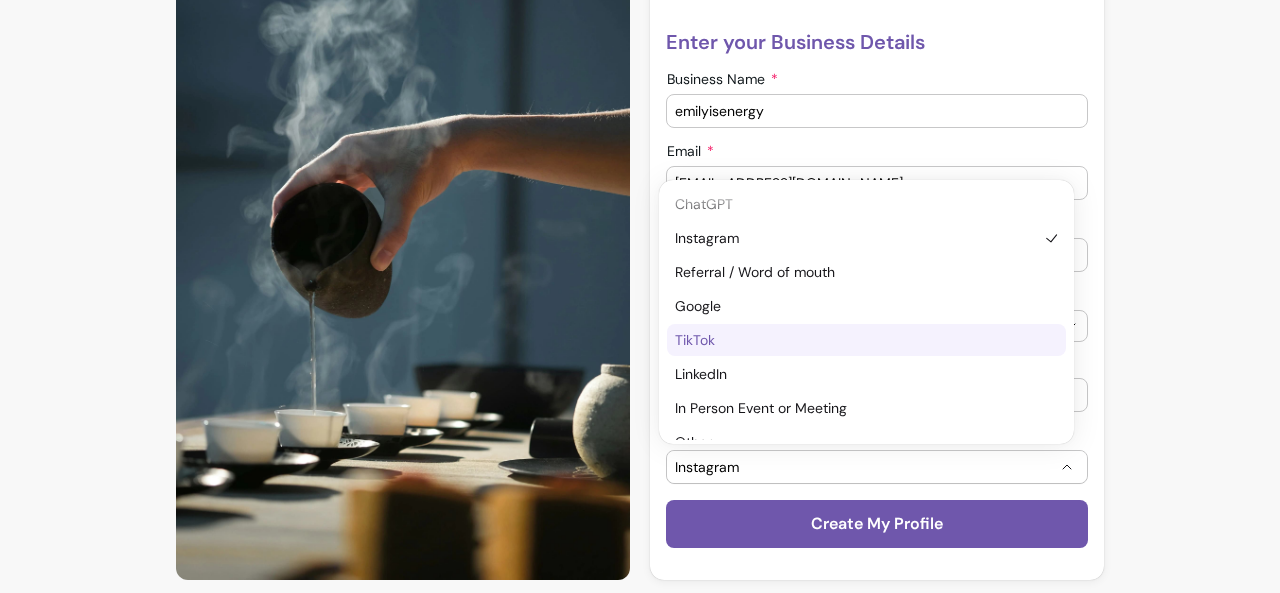 scroll, scrollTop: 22, scrollLeft: 0, axis: vertical 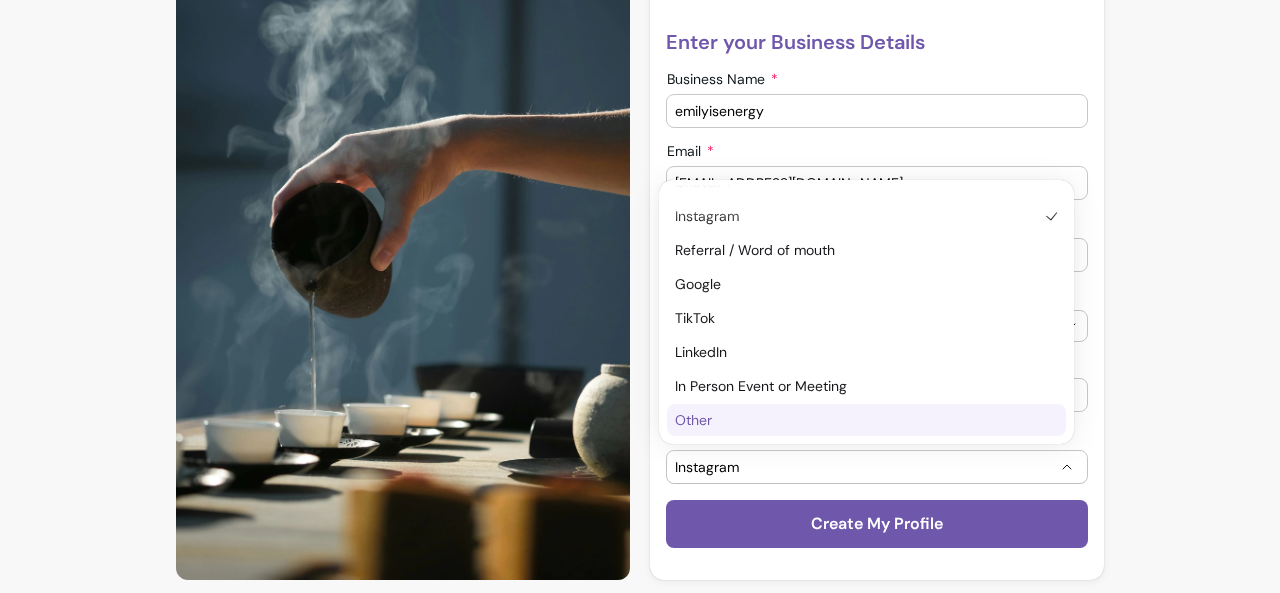 click on "Other" at bounding box center (856, 420) 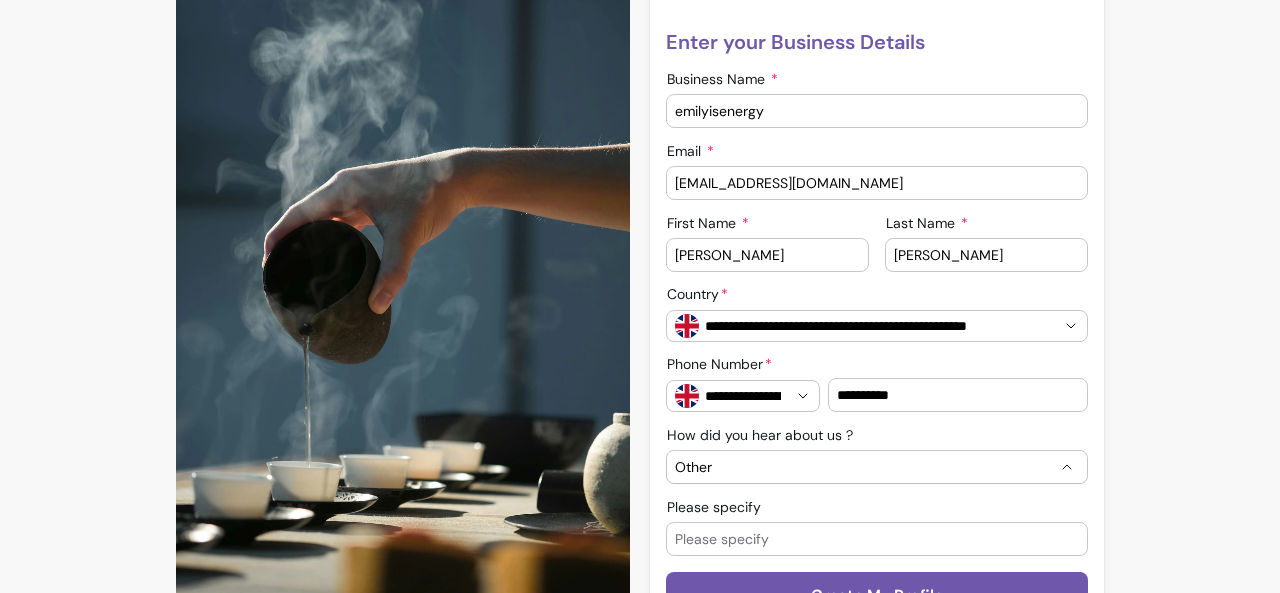 click on "Please specify" at bounding box center (877, 539) 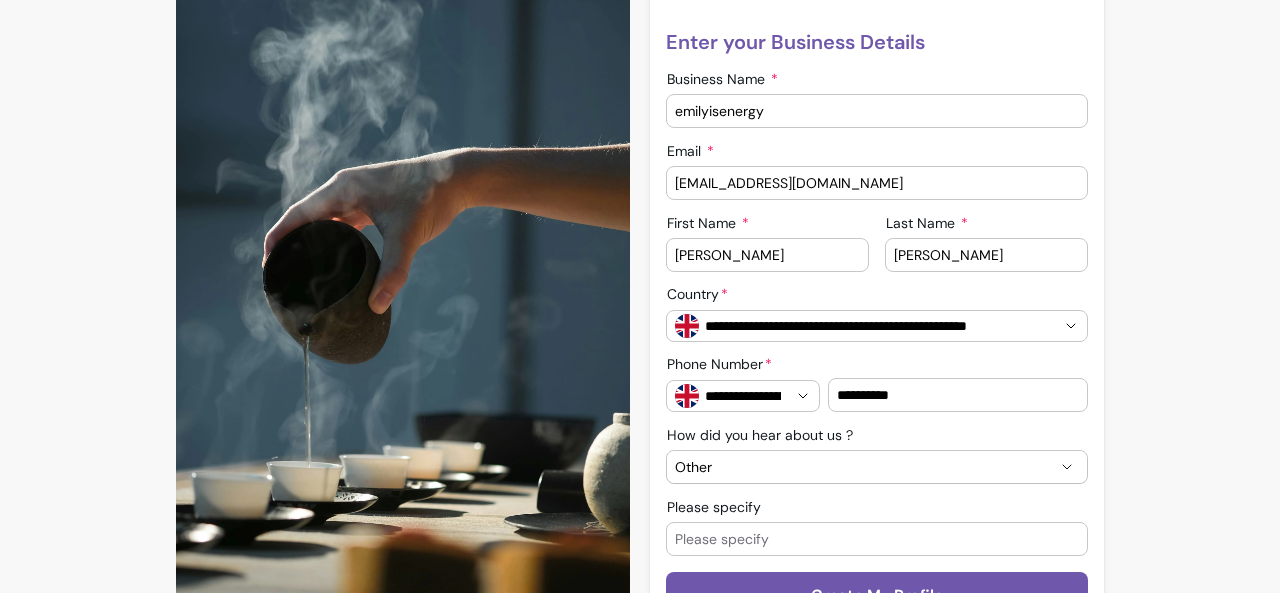 select on "*****" 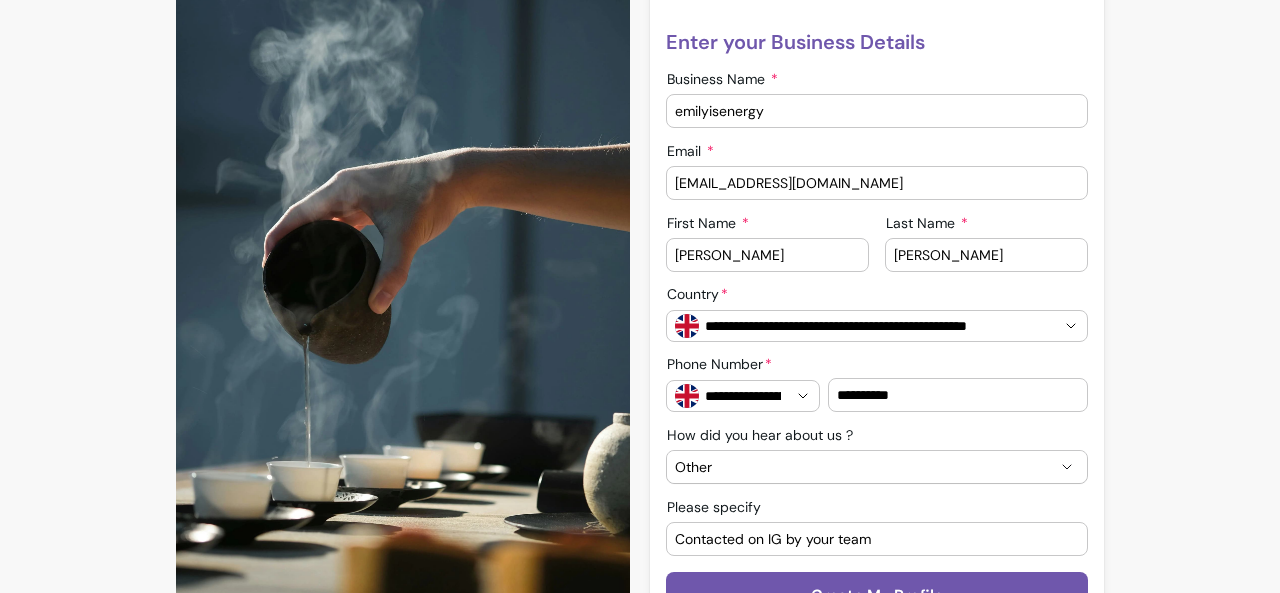 scroll, scrollTop: 291, scrollLeft: 0, axis: vertical 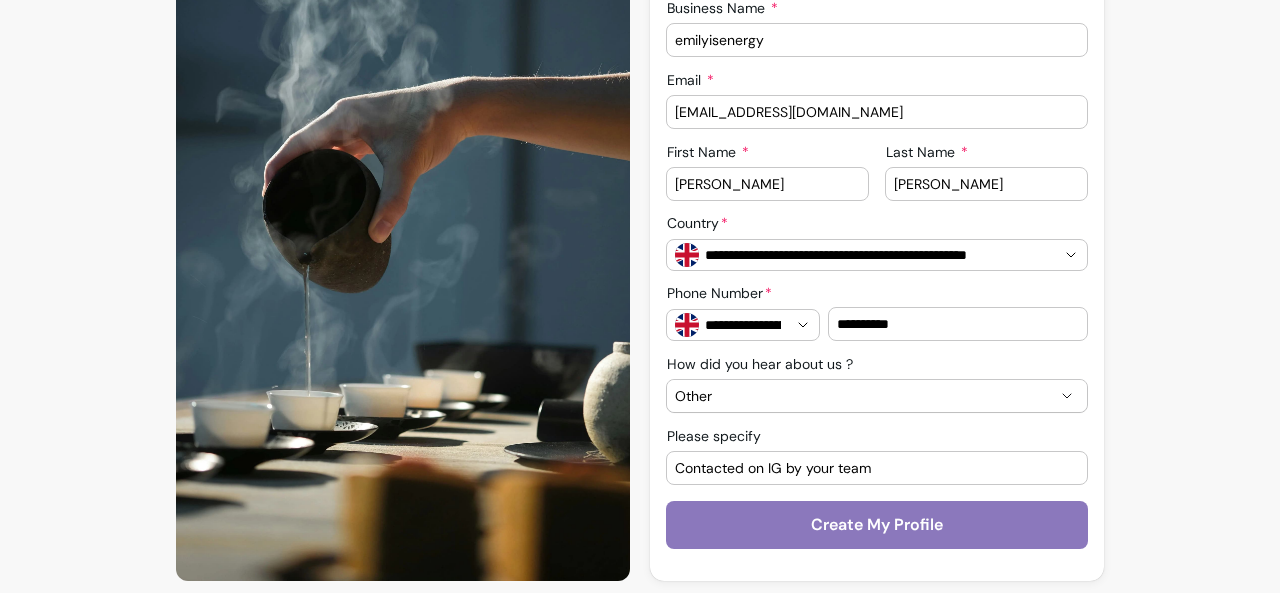 type on "Contacted on IG by your team" 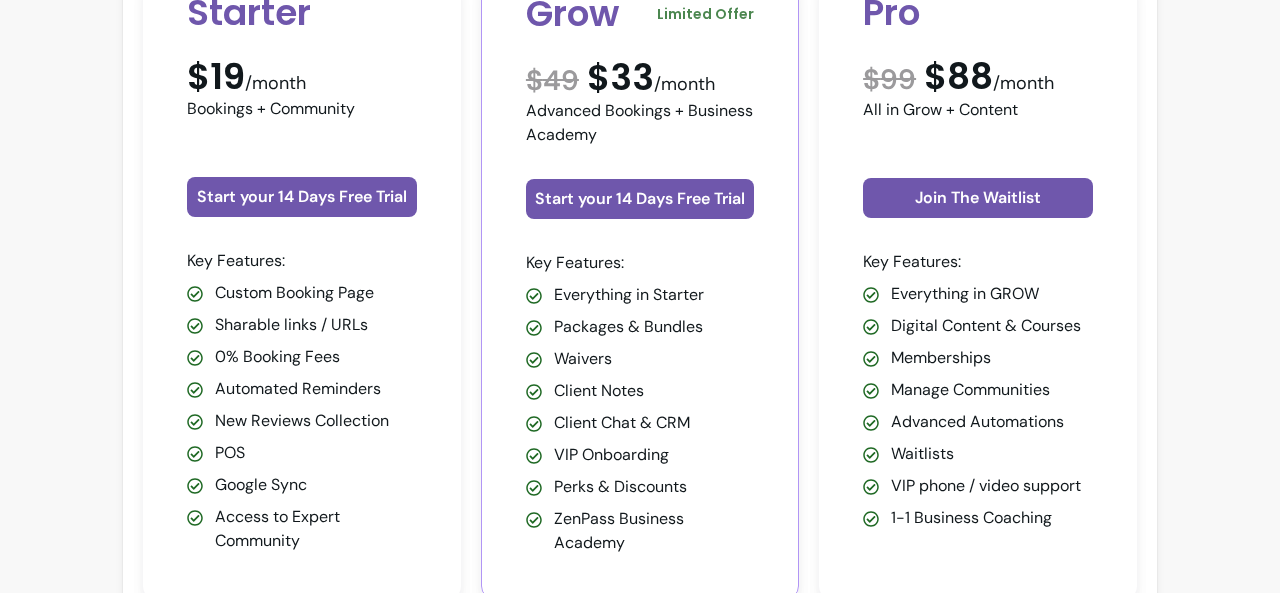 scroll, scrollTop: 384, scrollLeft: 0, axis: vertical 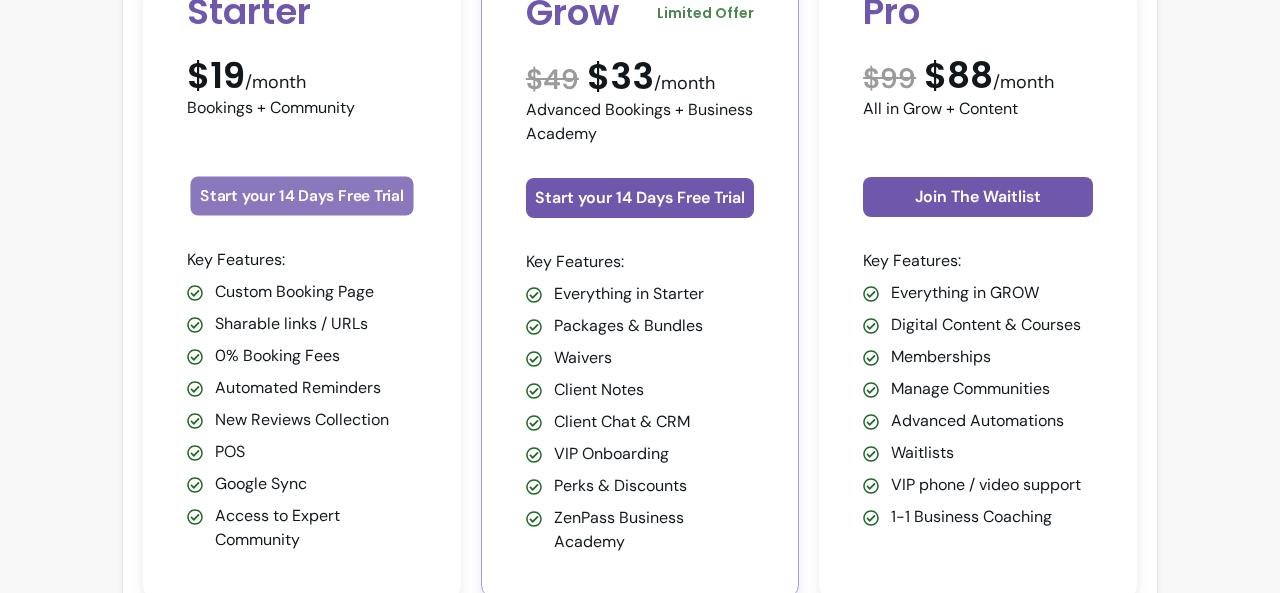 click on "Start your 14 Days Free Trial" at bounding box center (301, 196) 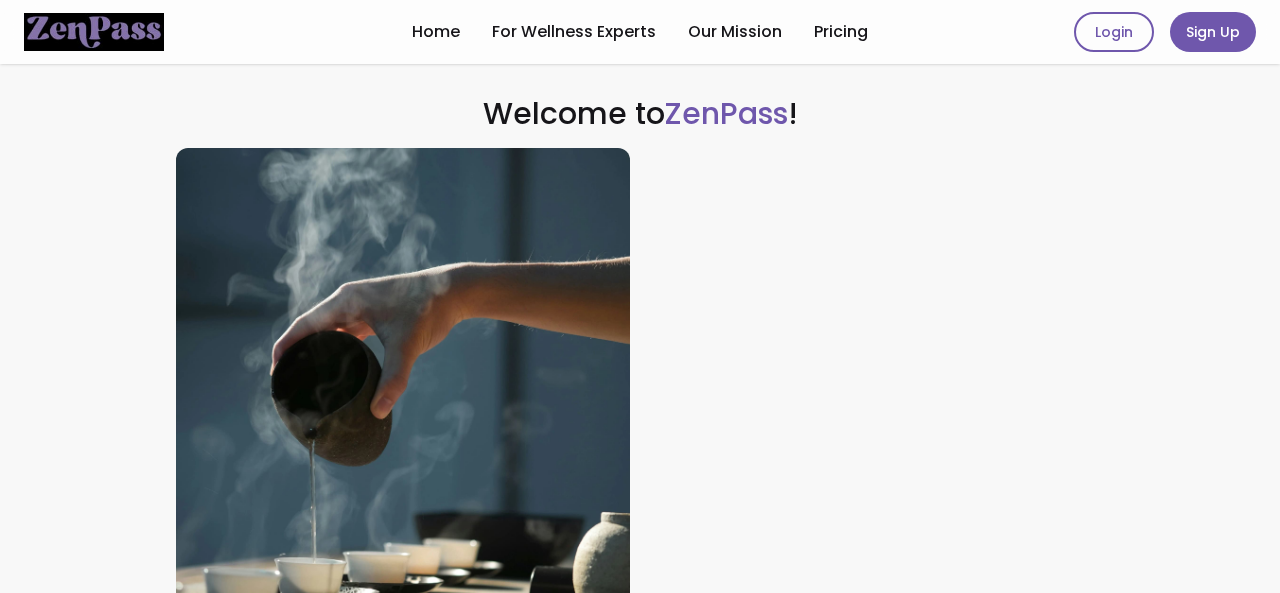 scroll, scrollTop: 0, scrollLeft: 0, axis: both 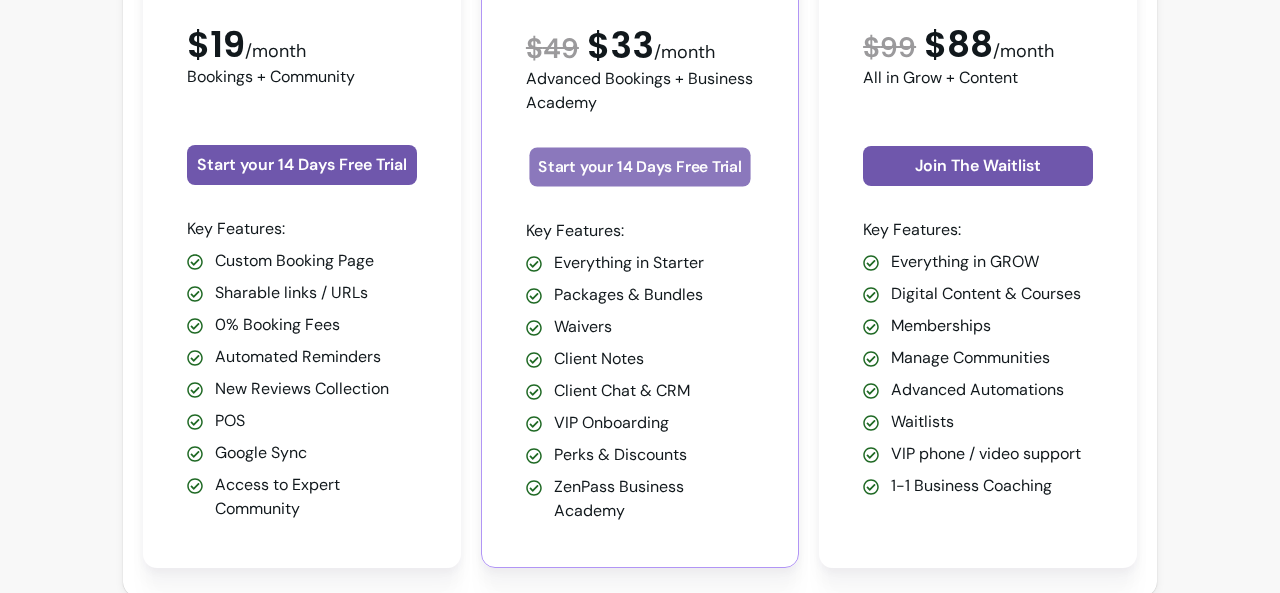 click on "Start your 14 Days Free Trial" at bounding box center (639, 167) 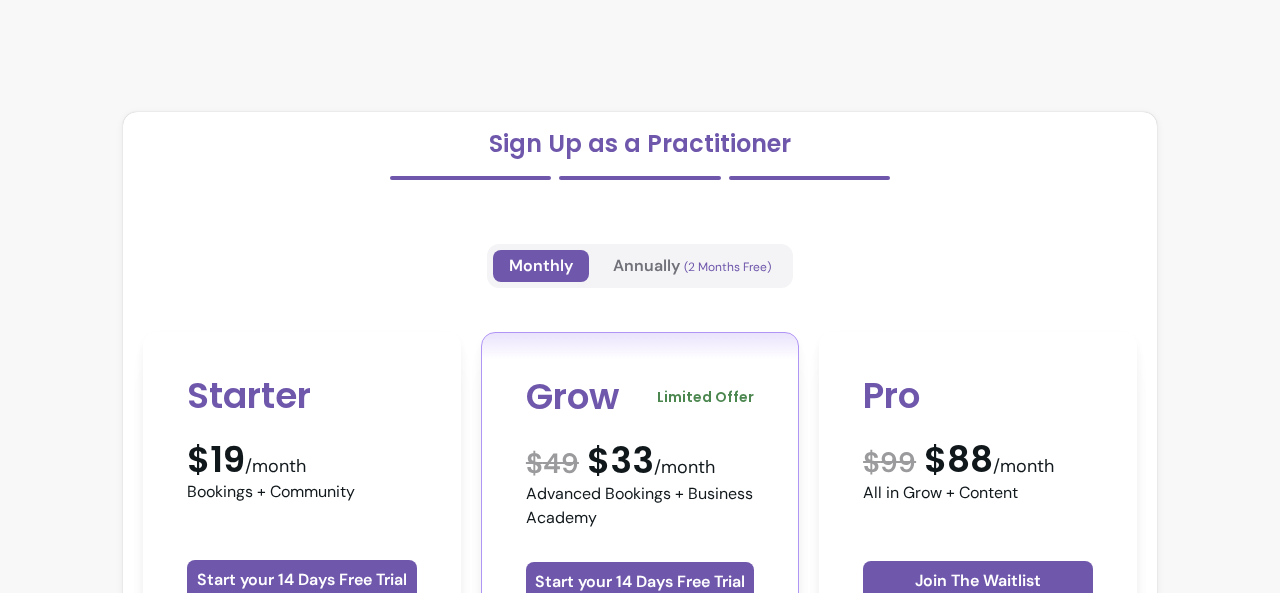 scroll, scrollTop: 0, scrollLeft: 0, axis: both 